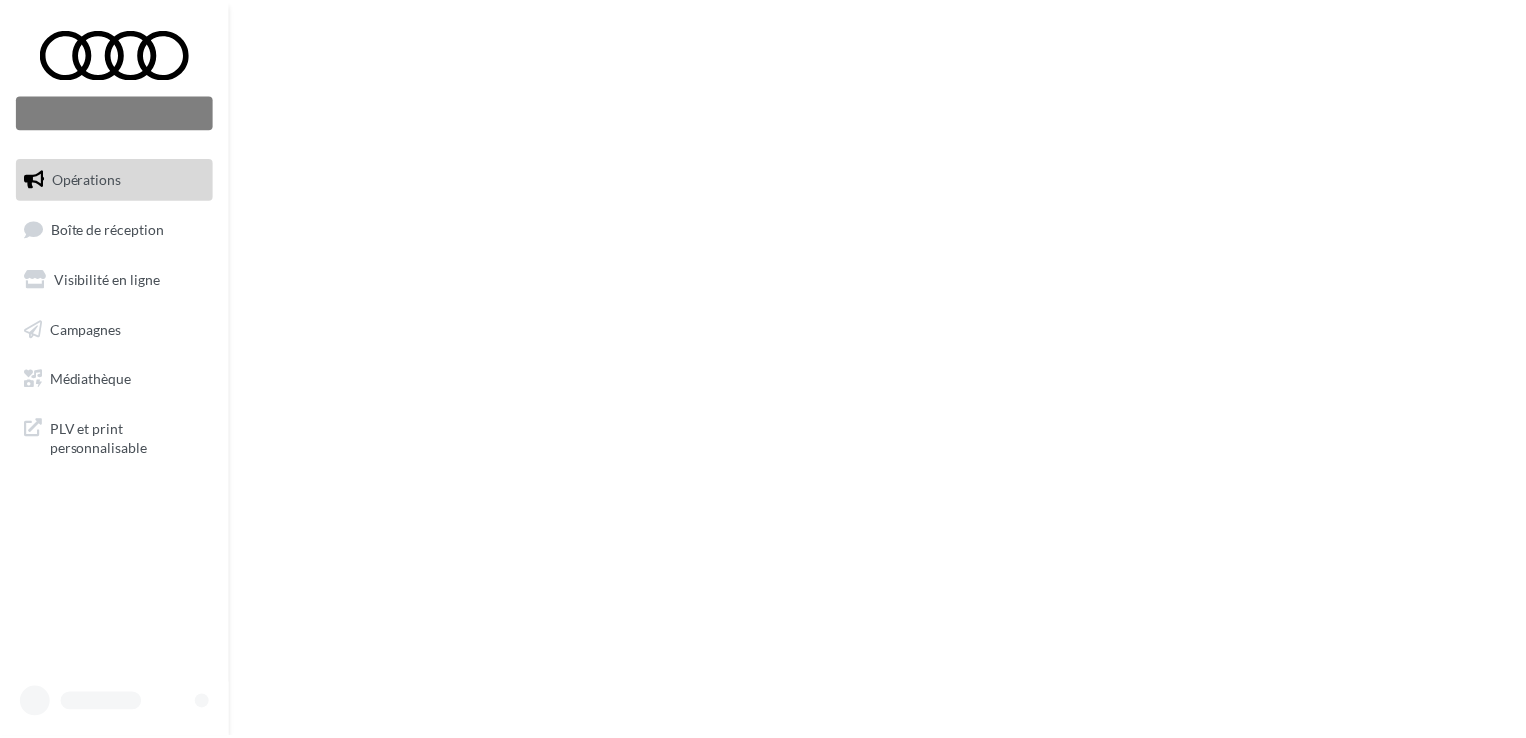 scroll, scrollTop: 0, scrollLeft: 0, axis: both 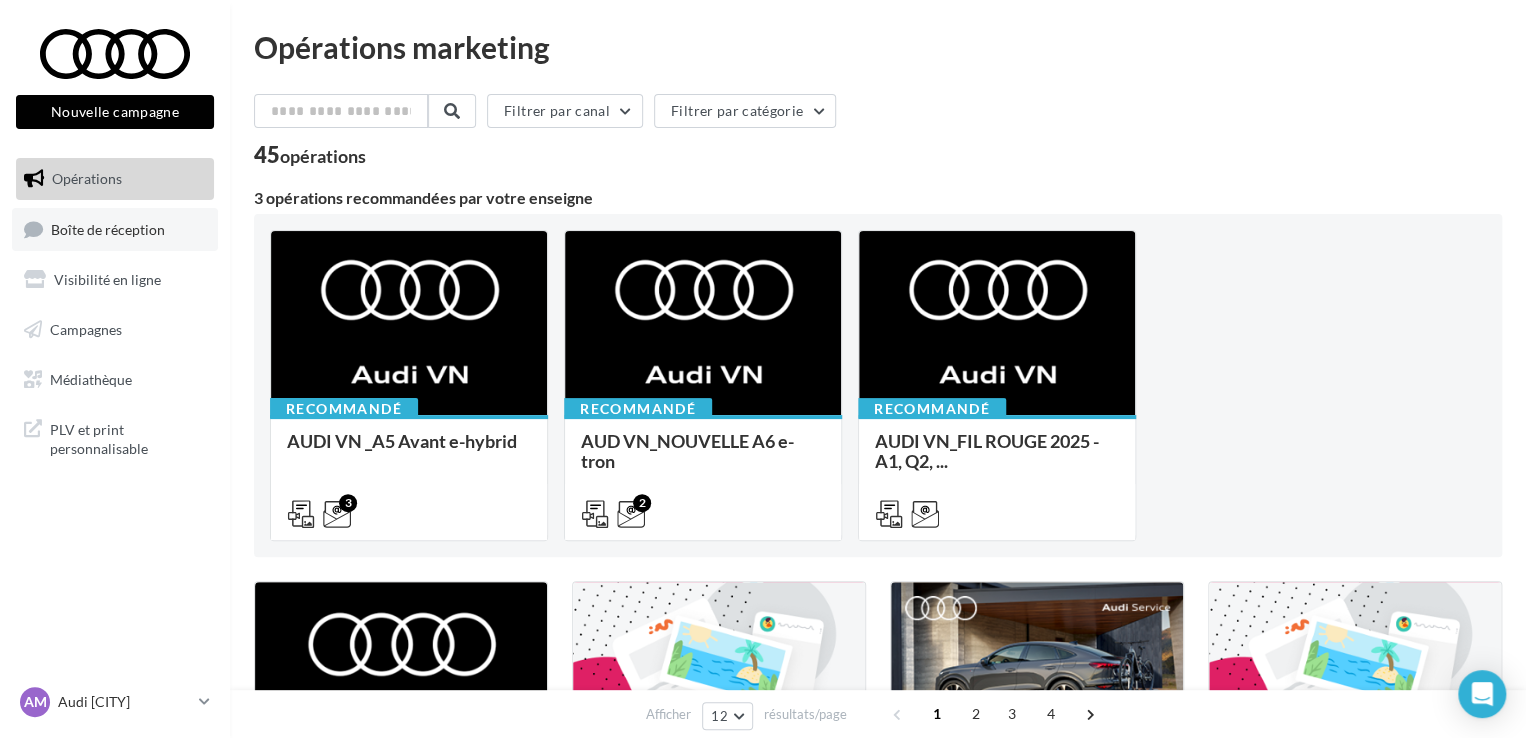 click on "Boîte de réception" at bounding box center (115, 229) 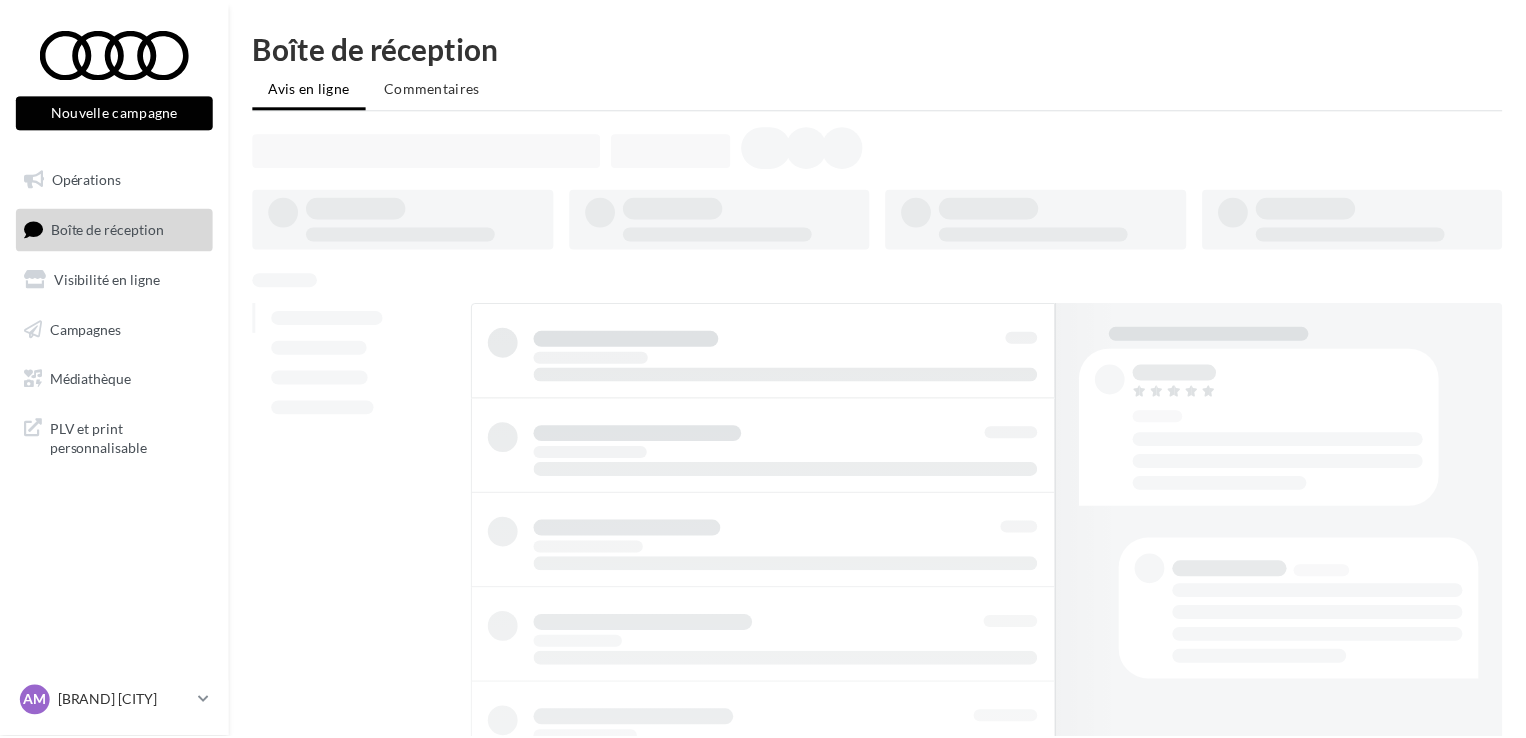 scroll, scrollTop: 0, scrollLeft: 0, axis: both 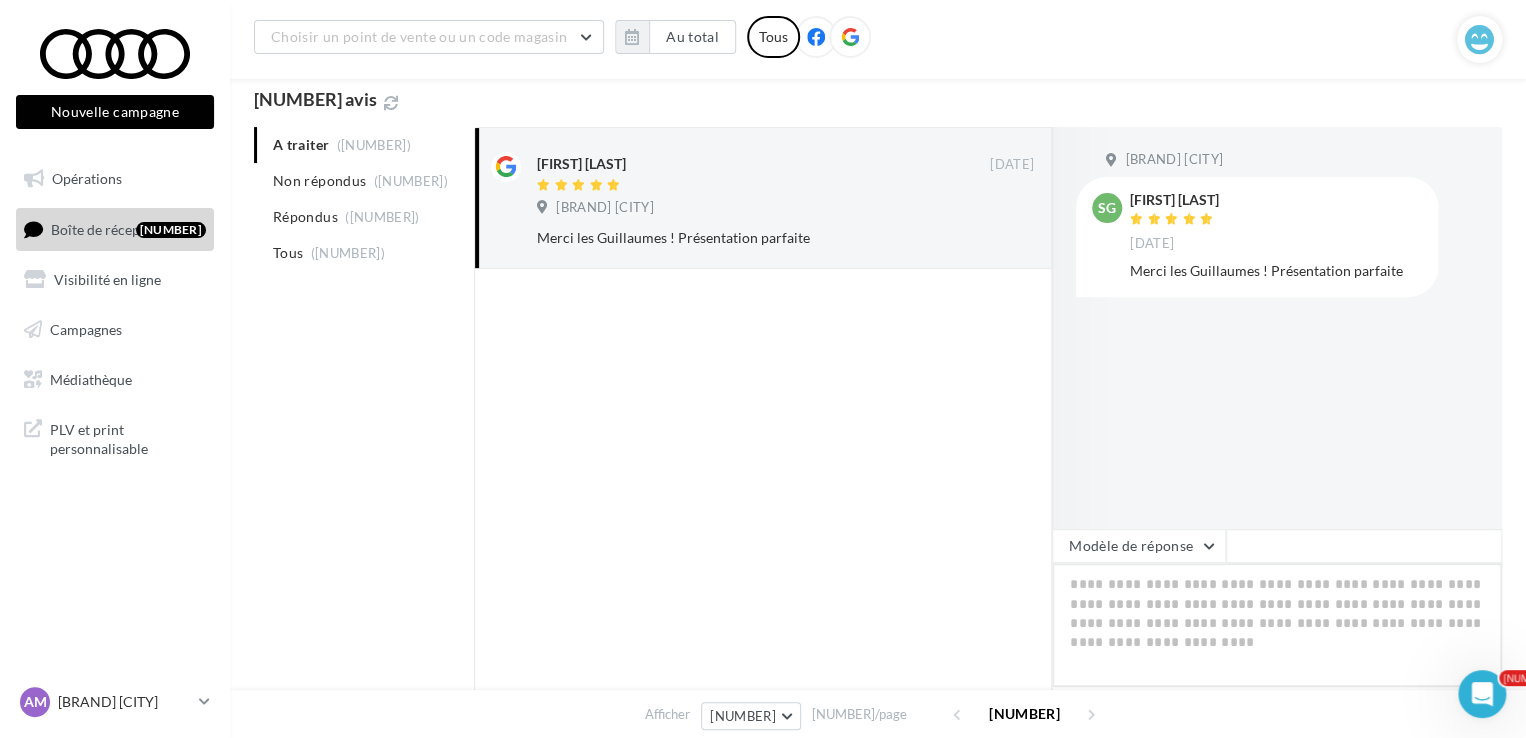 click at bounding box center (1277, 625) 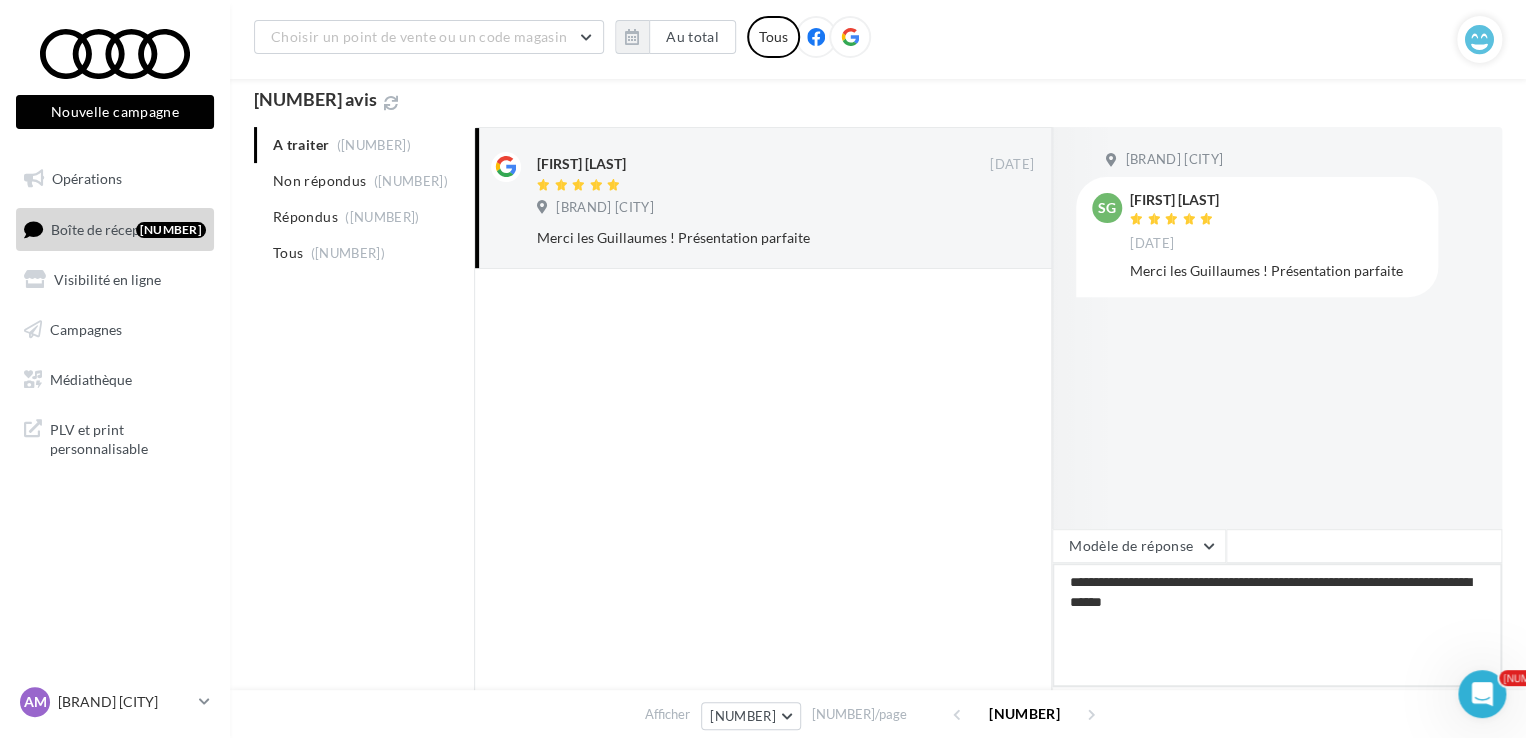 scroll, scrollTop: 300, scrollLeft: 0, axis: vertical 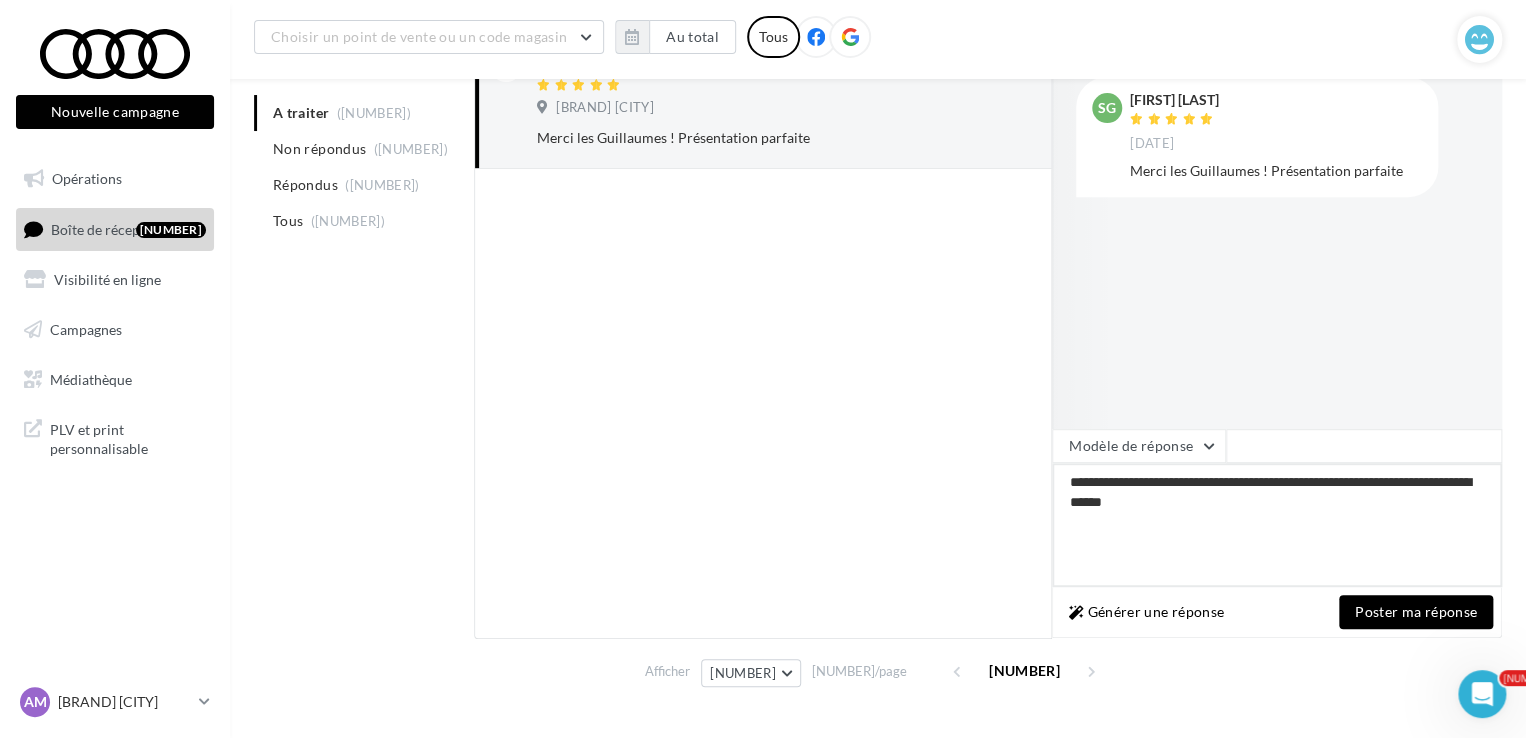 type on "**********" 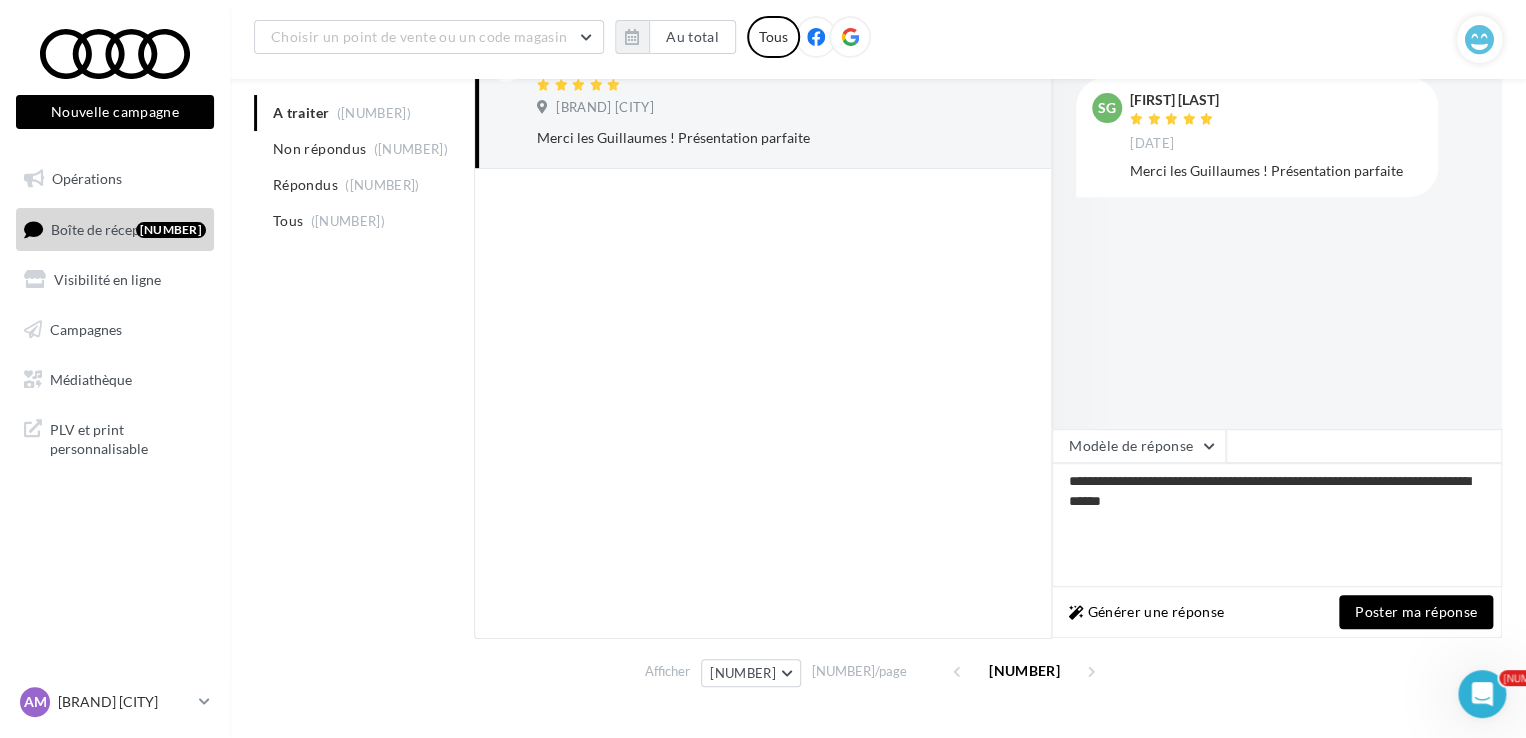 click on "Poster ma réponse" at bounding box center (1416, 612) 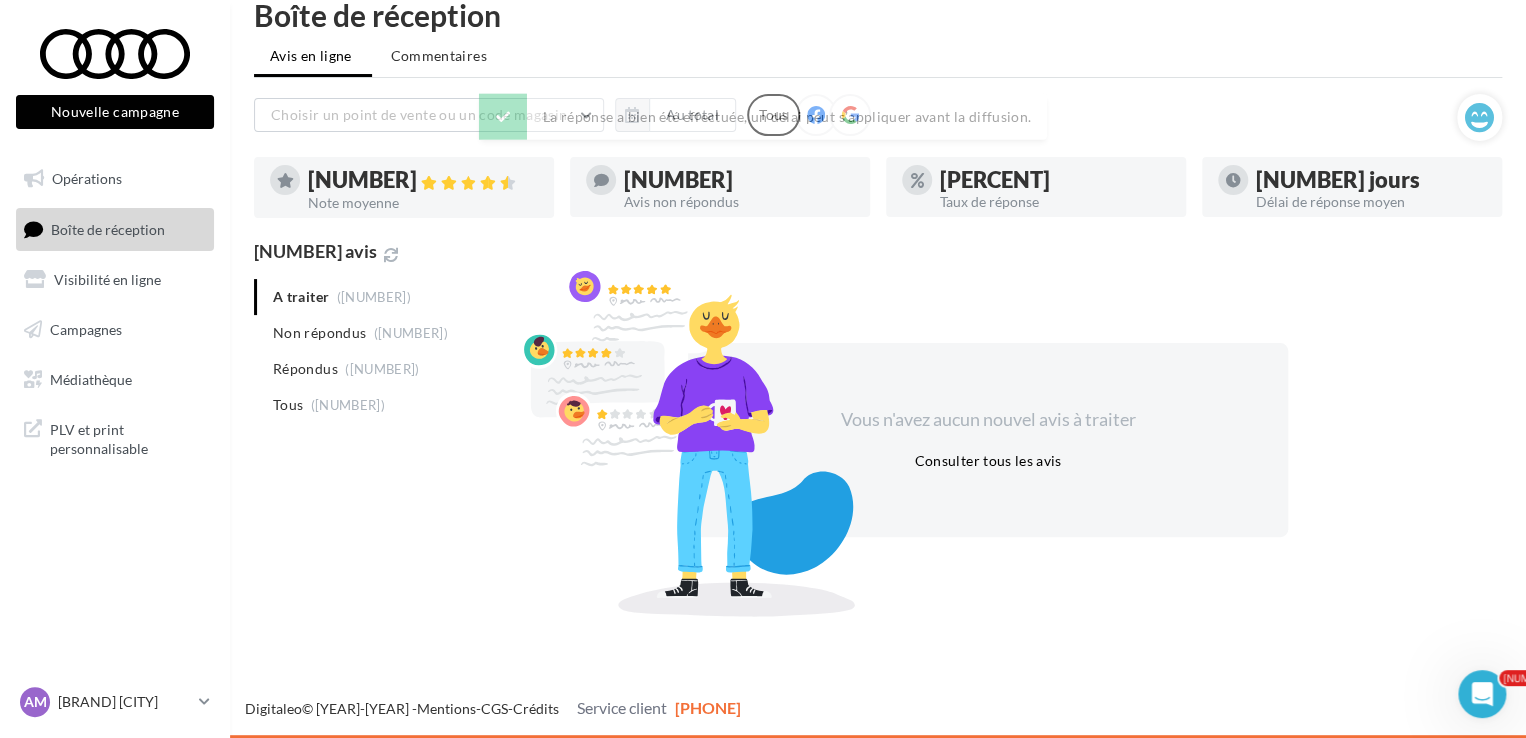 scroll, scrollTop: 32, scrollLeft: 0, axis: vertical 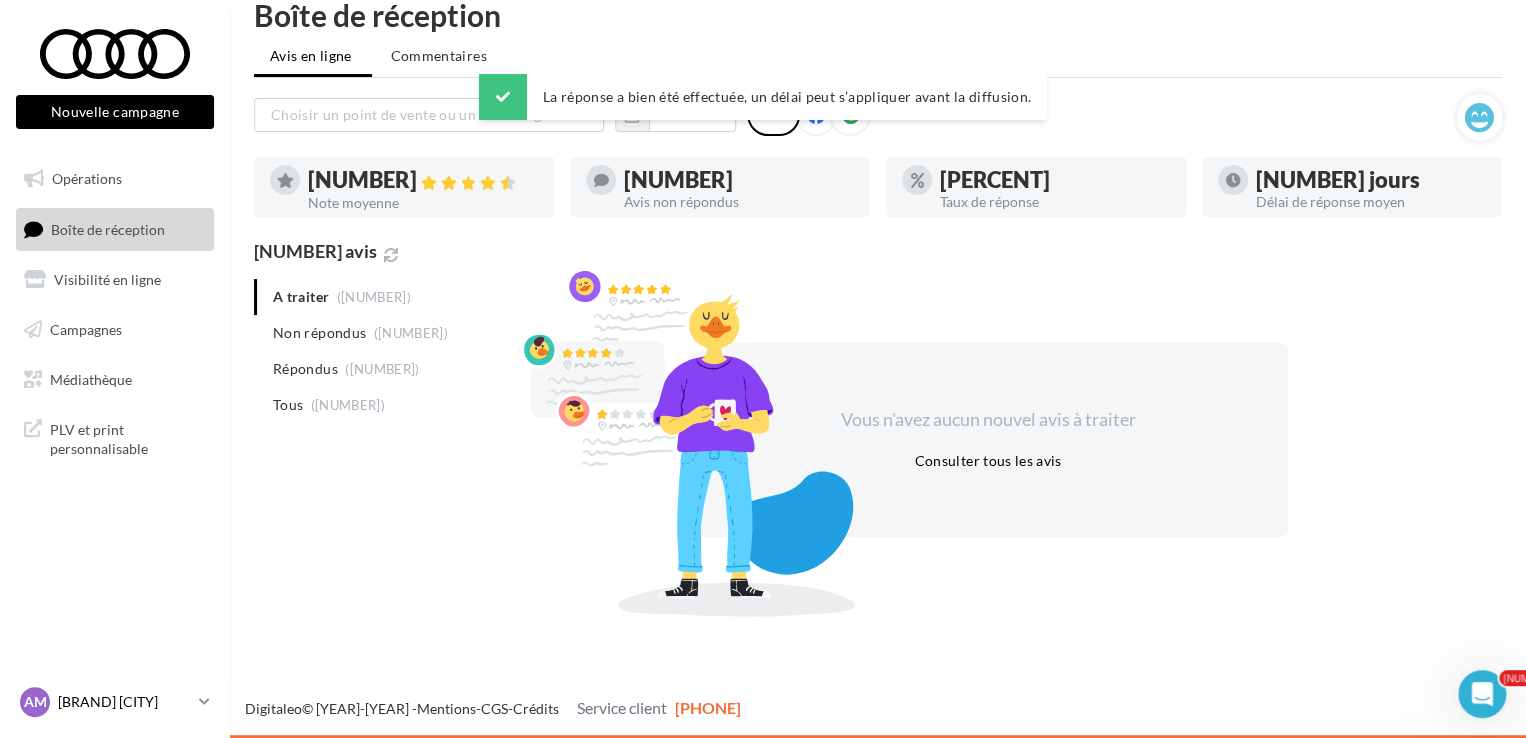 click on "[BRAND] [CITY]" at bounding box center (124, 702) 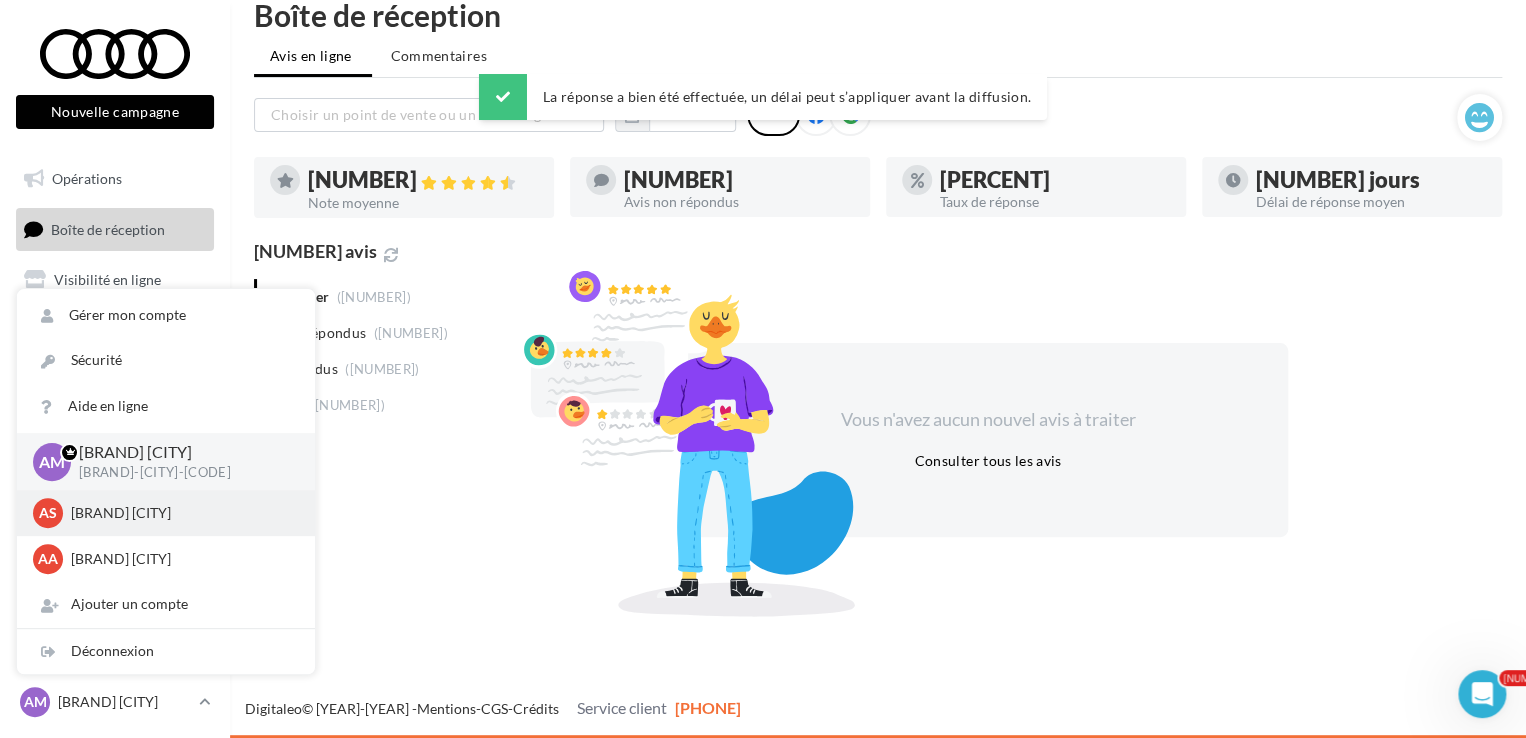 click on "[BRAND] [CITY]" at bounding box center (181, 513) 